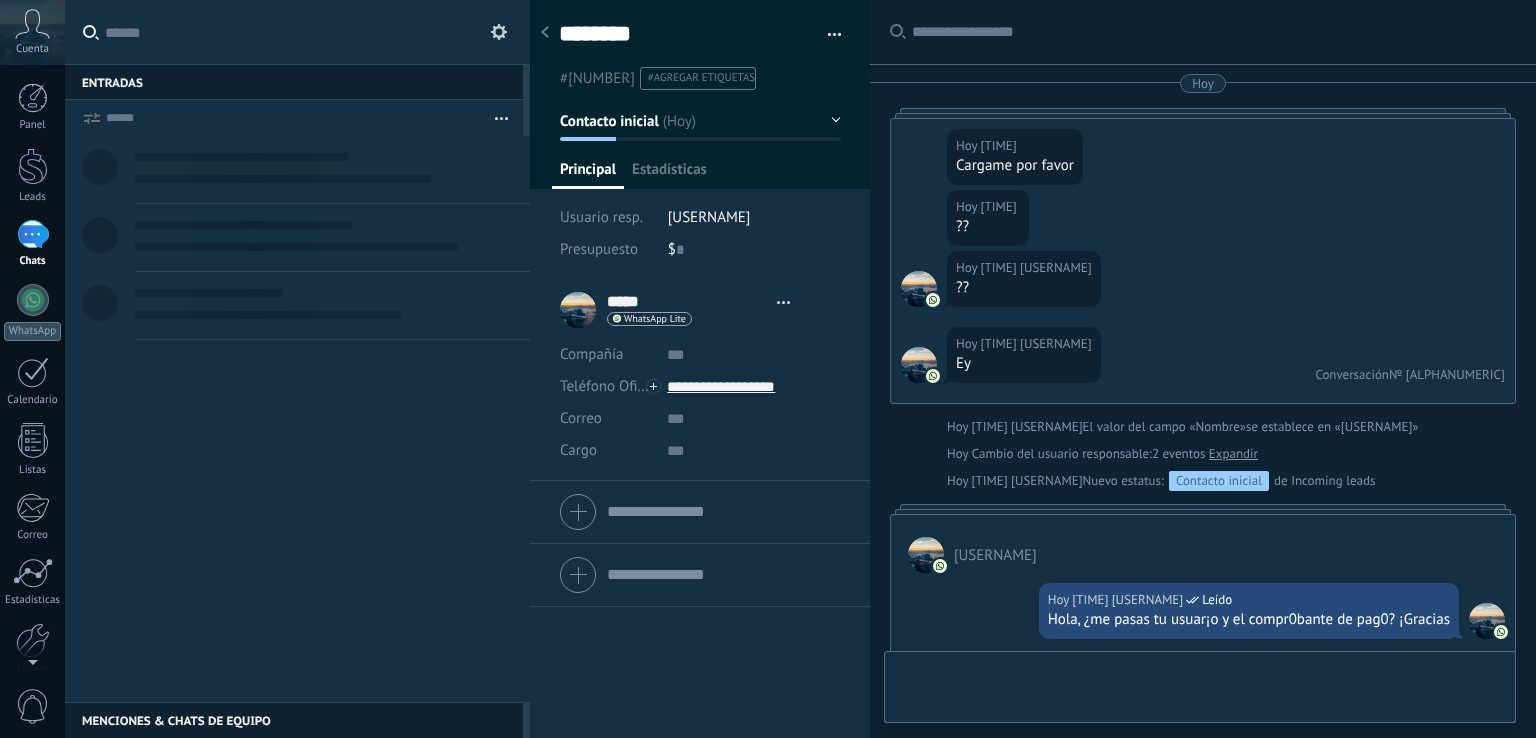 scroll, scrollTop: 0, scrollLeft: 0, axis: both 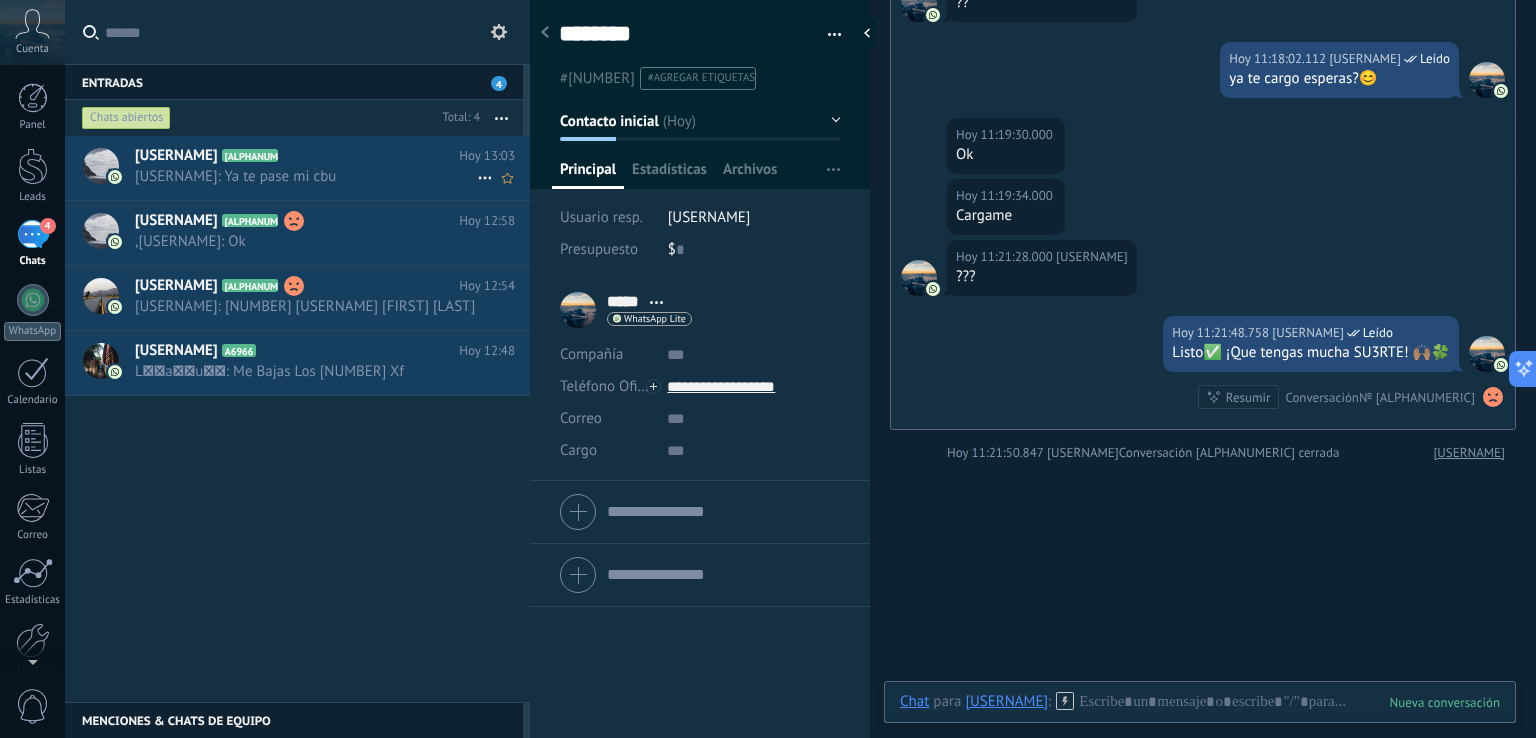 click on "870ale
A6973" at bounding box center [297, 156] 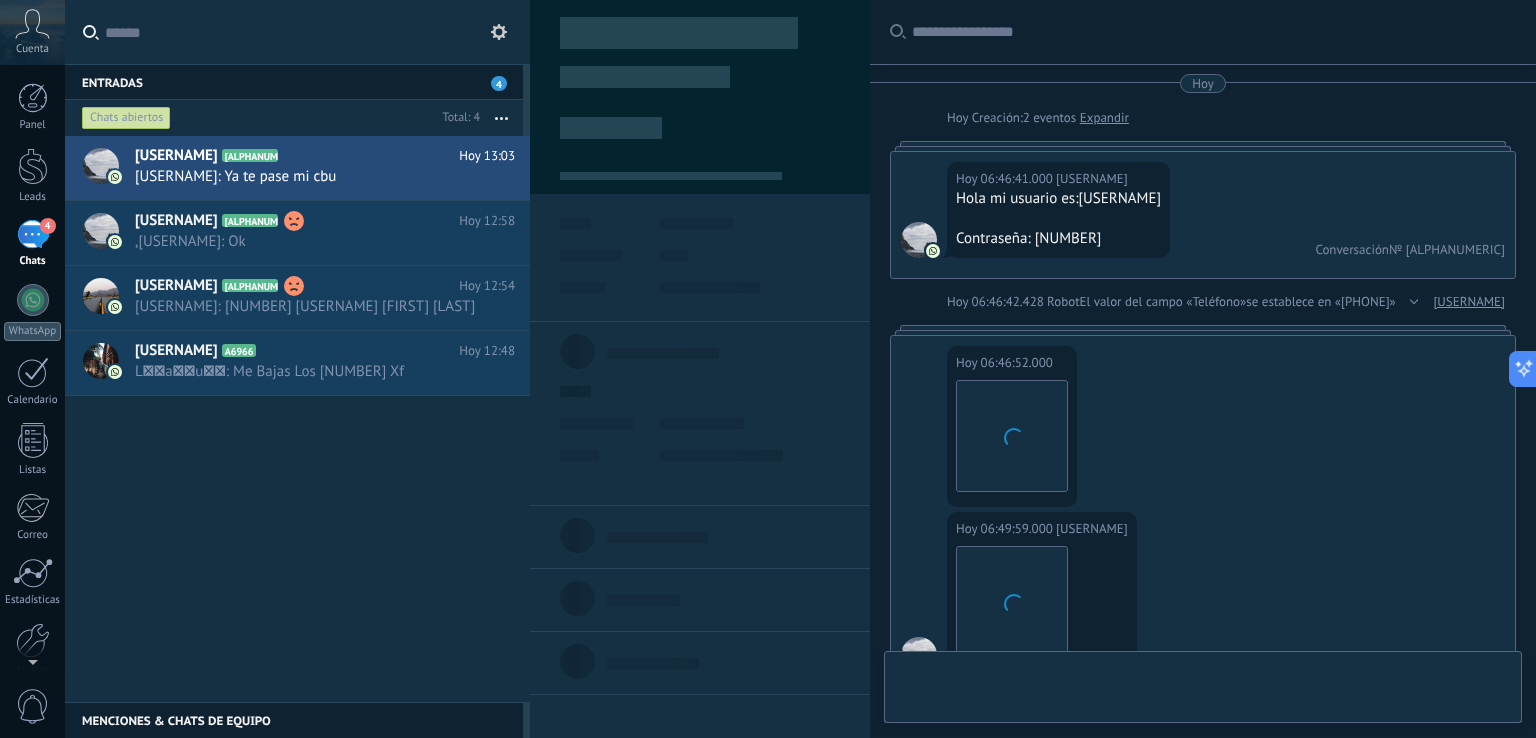 scroll, scrollTop: 1766, scrollLeft: 0, axis: vertical 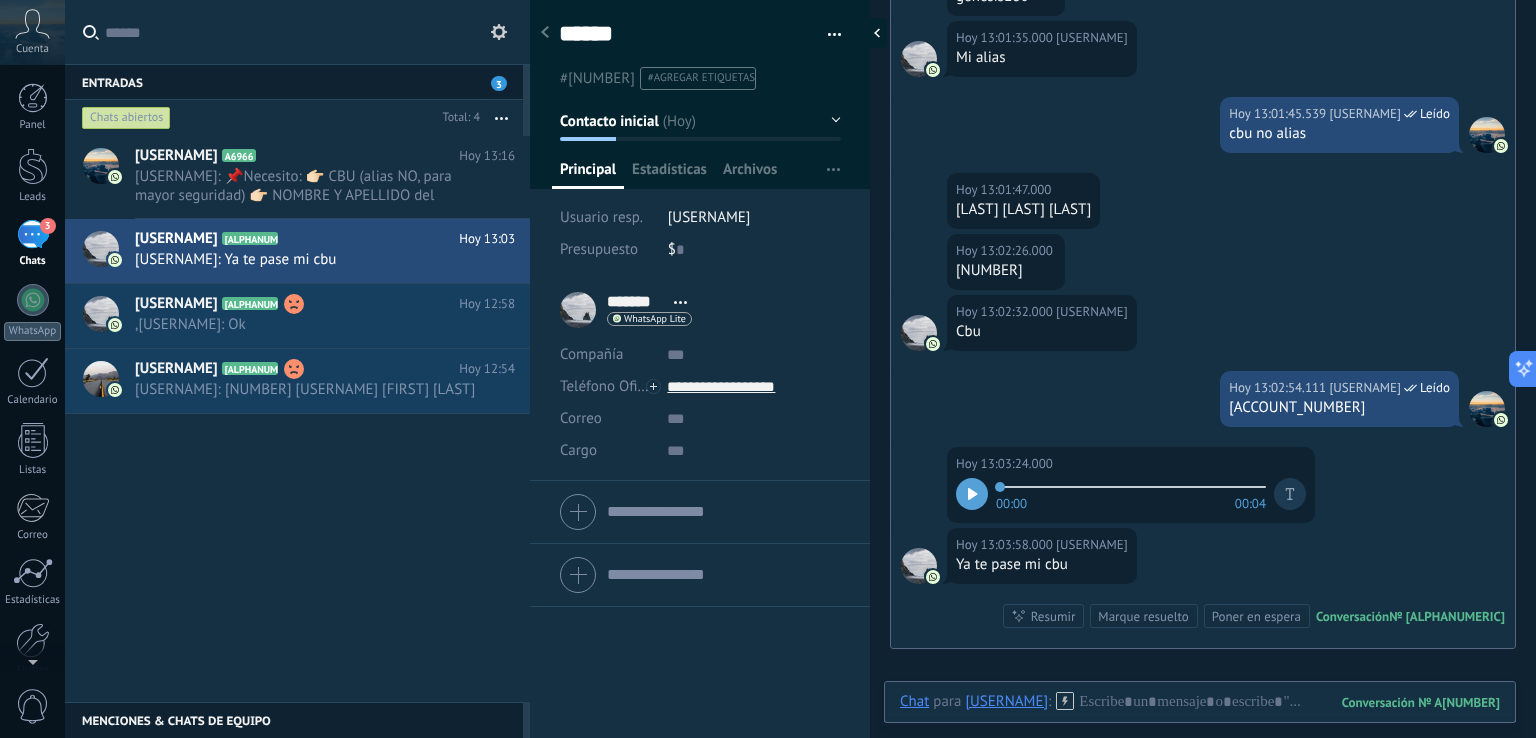 click at bounding box center [872, 33] 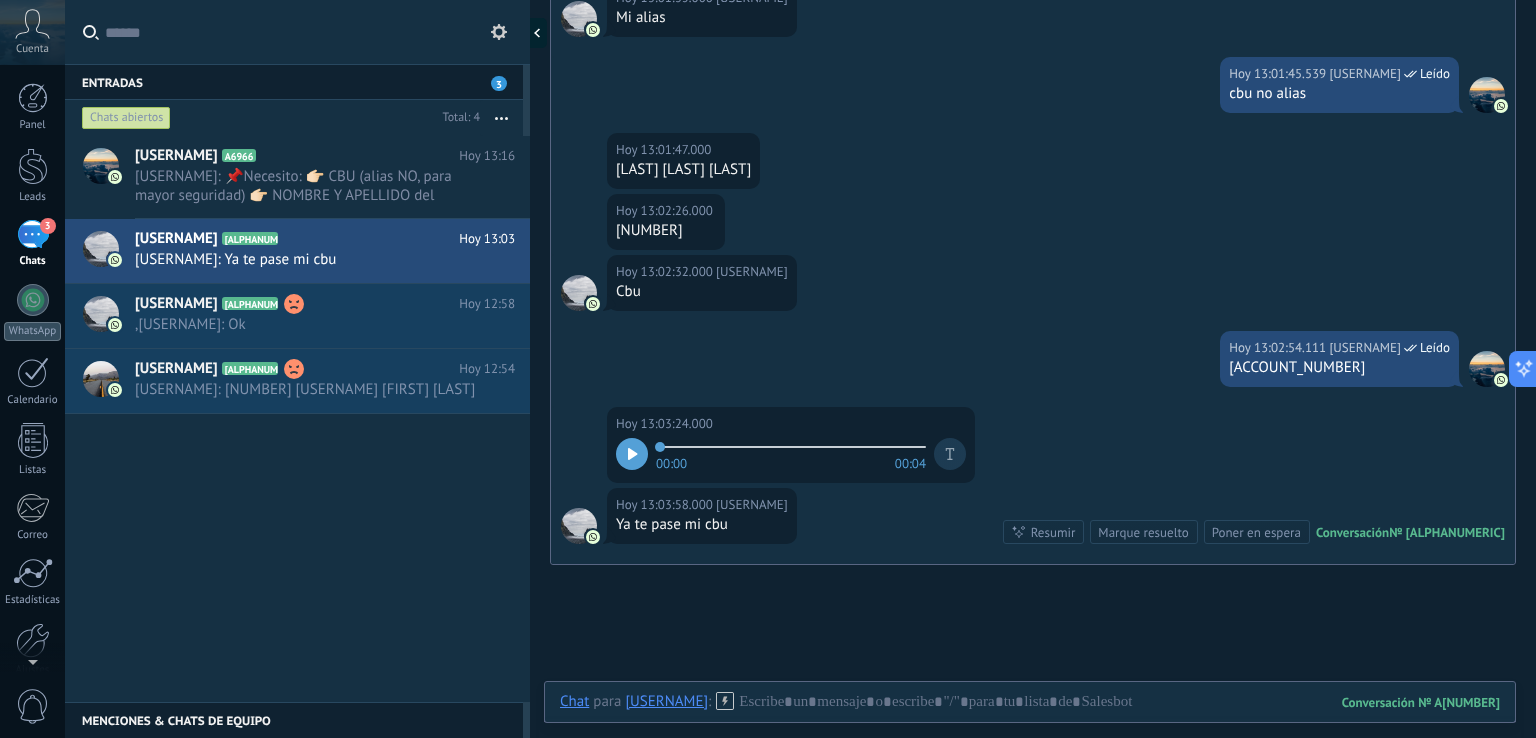 type on "********" 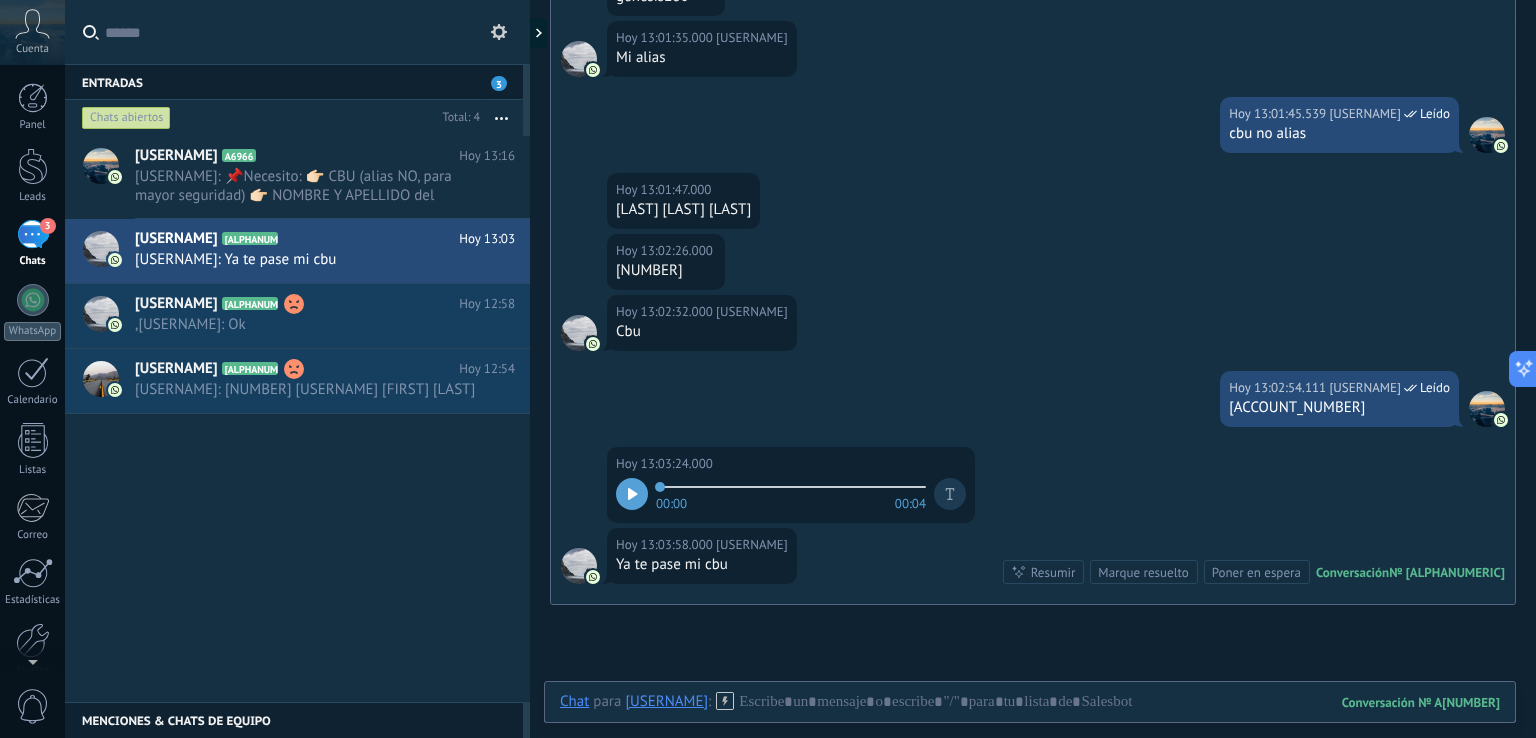 scroll, scrollTop: 1470, scrollLeft: 0, axis: vertical 